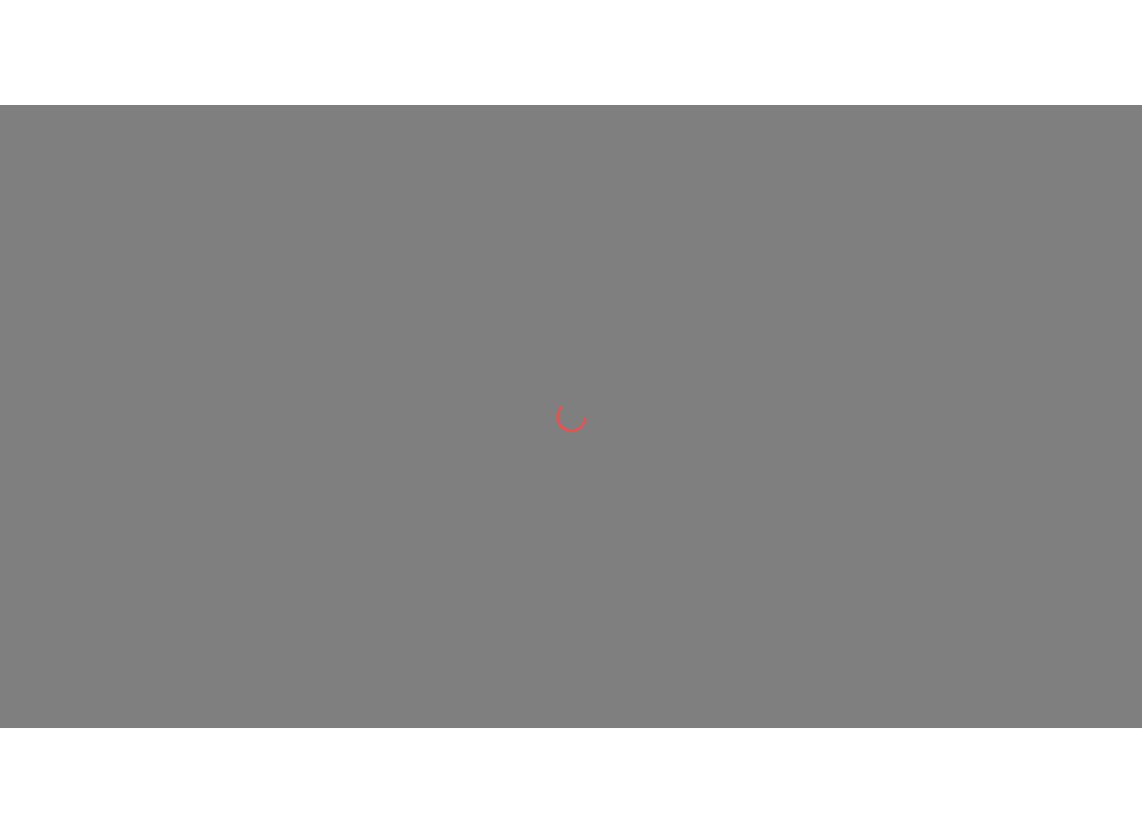 scroll, scrollTop: 0, scrollLeft: 0, axis: both 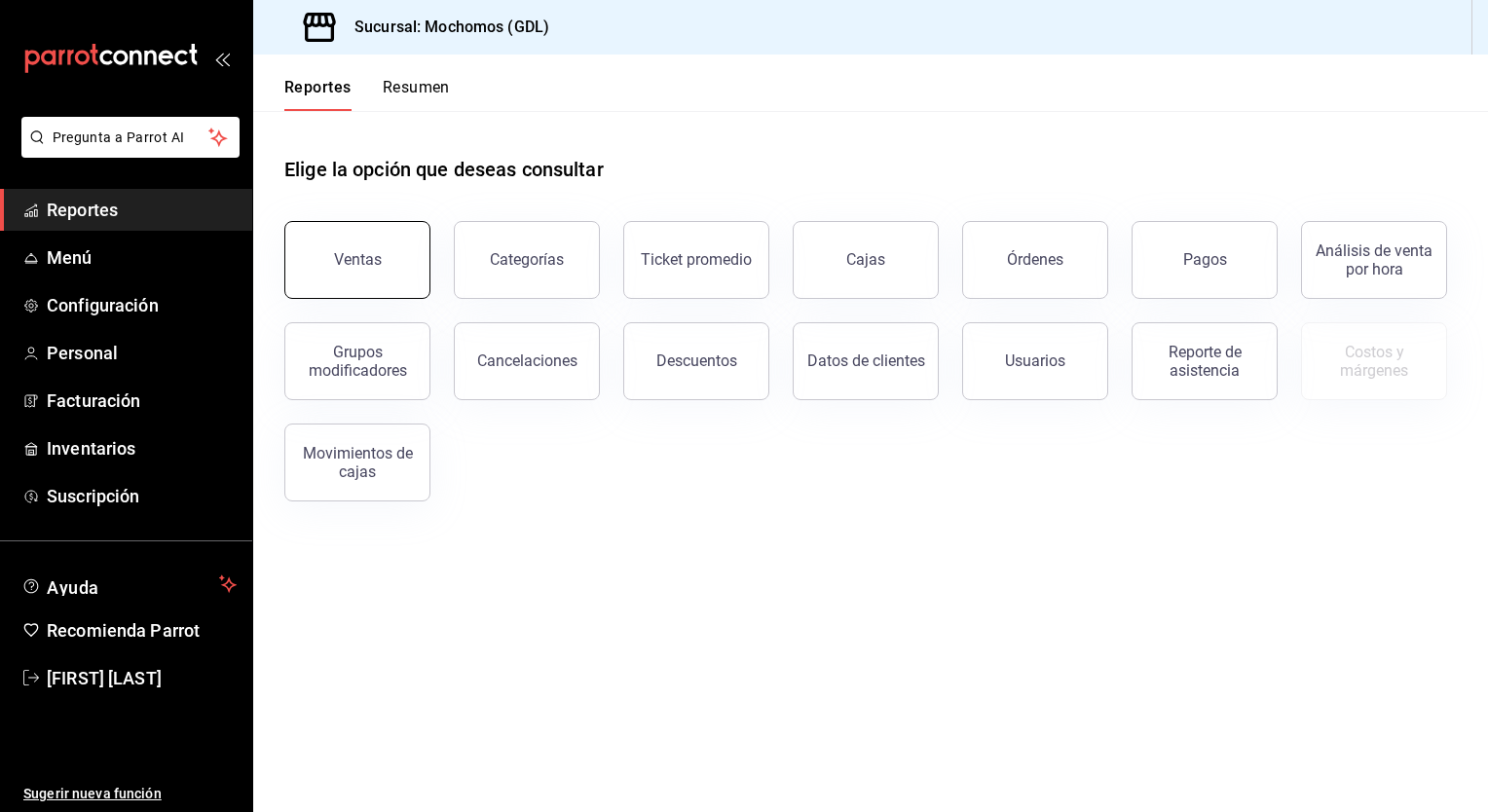 drag, startPoint x: 0, startPoint y: 0, endPoint x: 377, endPoint y: 227, distance: 440.0659 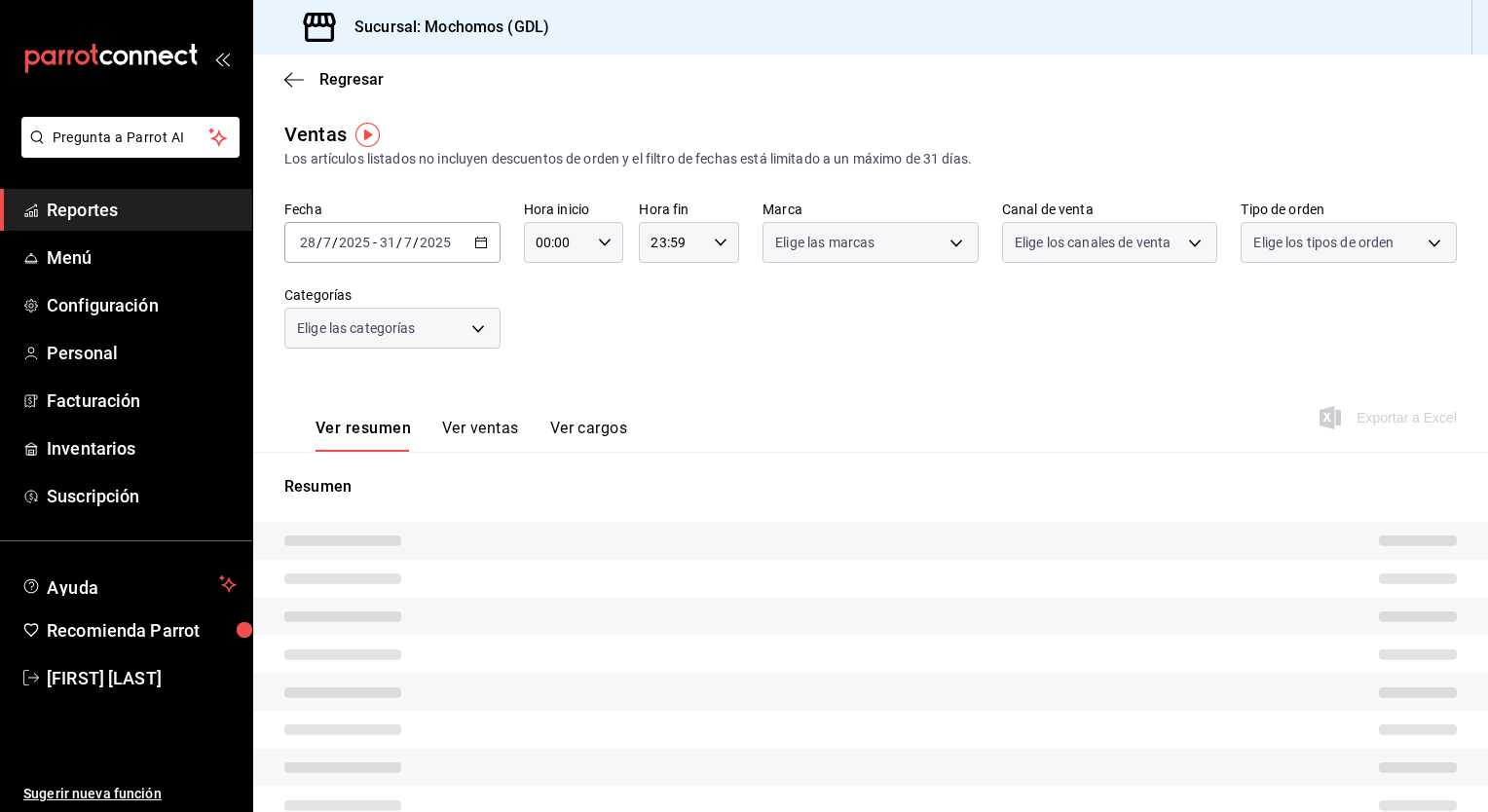 type on "05:00" 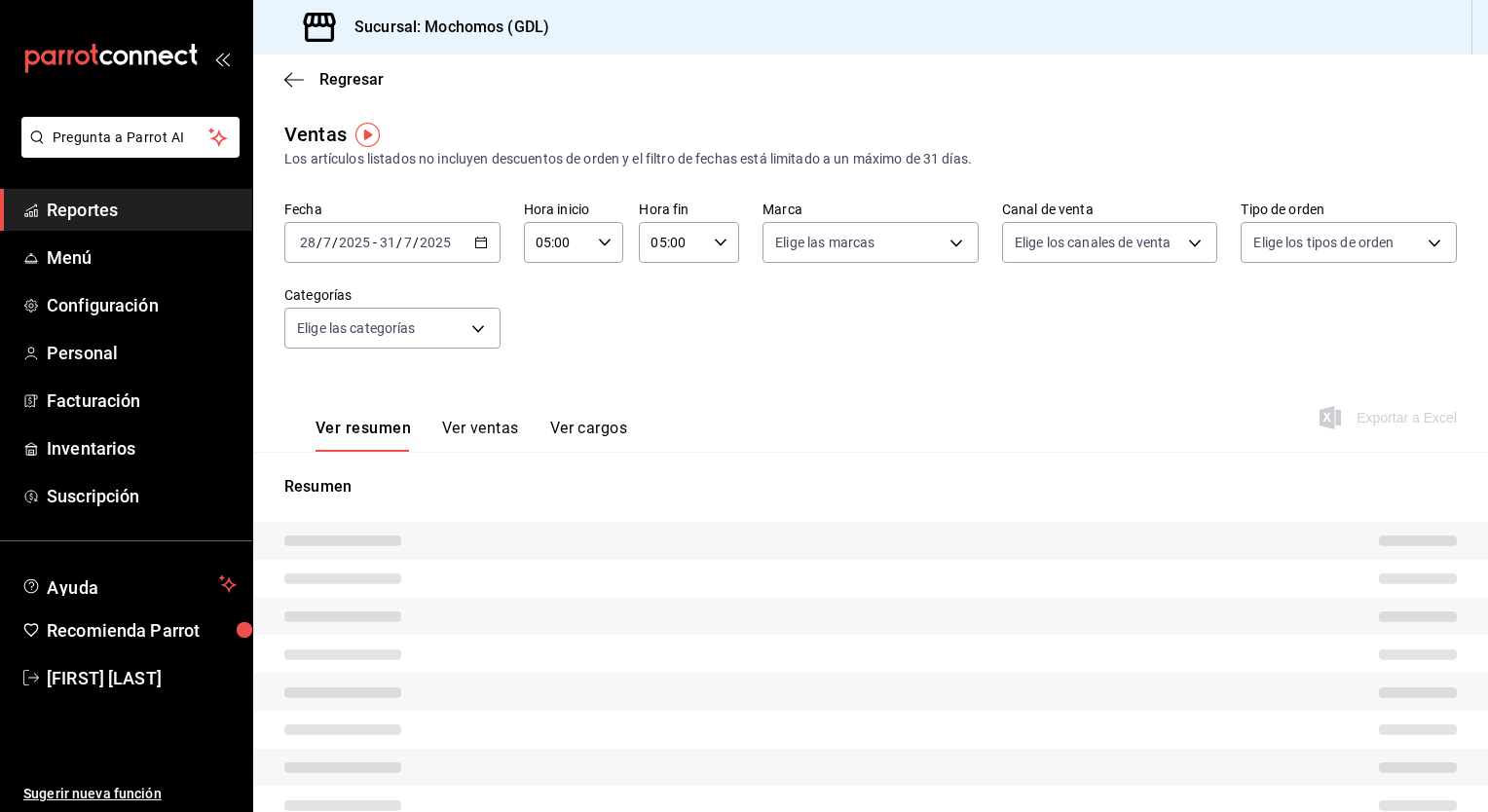 type on "PARROT,UBER_EATS,RAPPI,DIDI_FOOD,ONLINE" 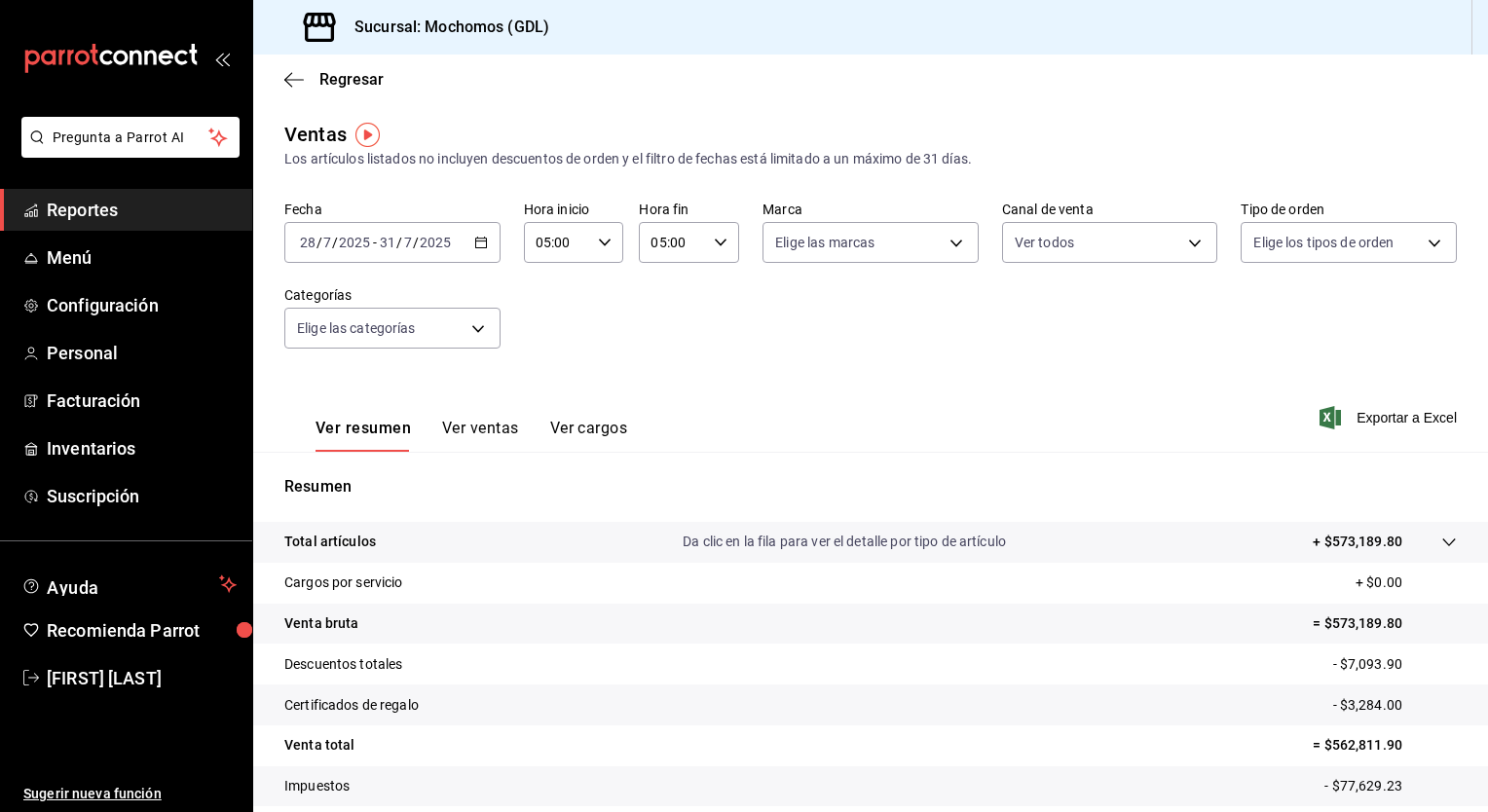 click 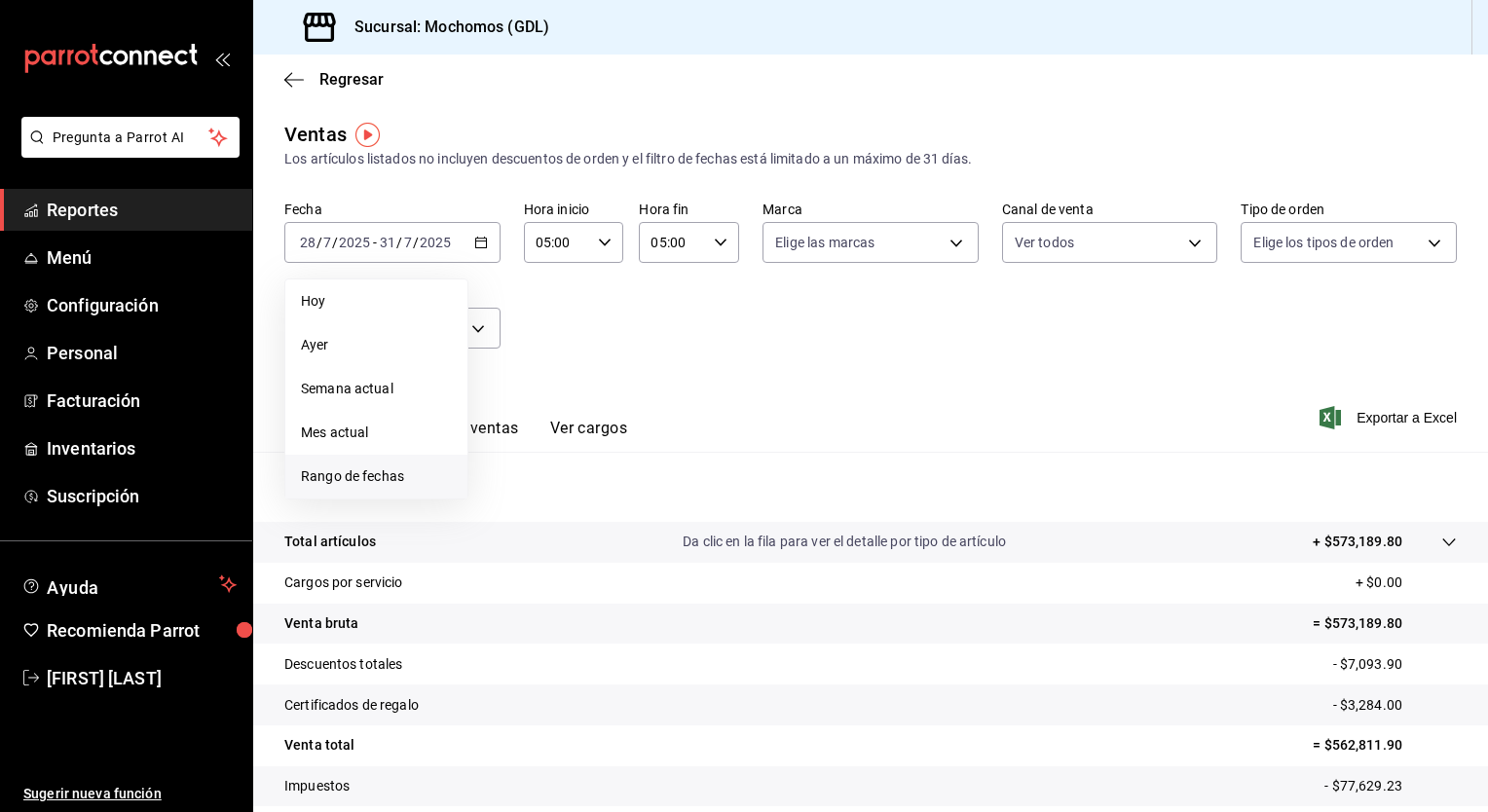 click on "Rango de fechas" at bounding box center (376, 476) 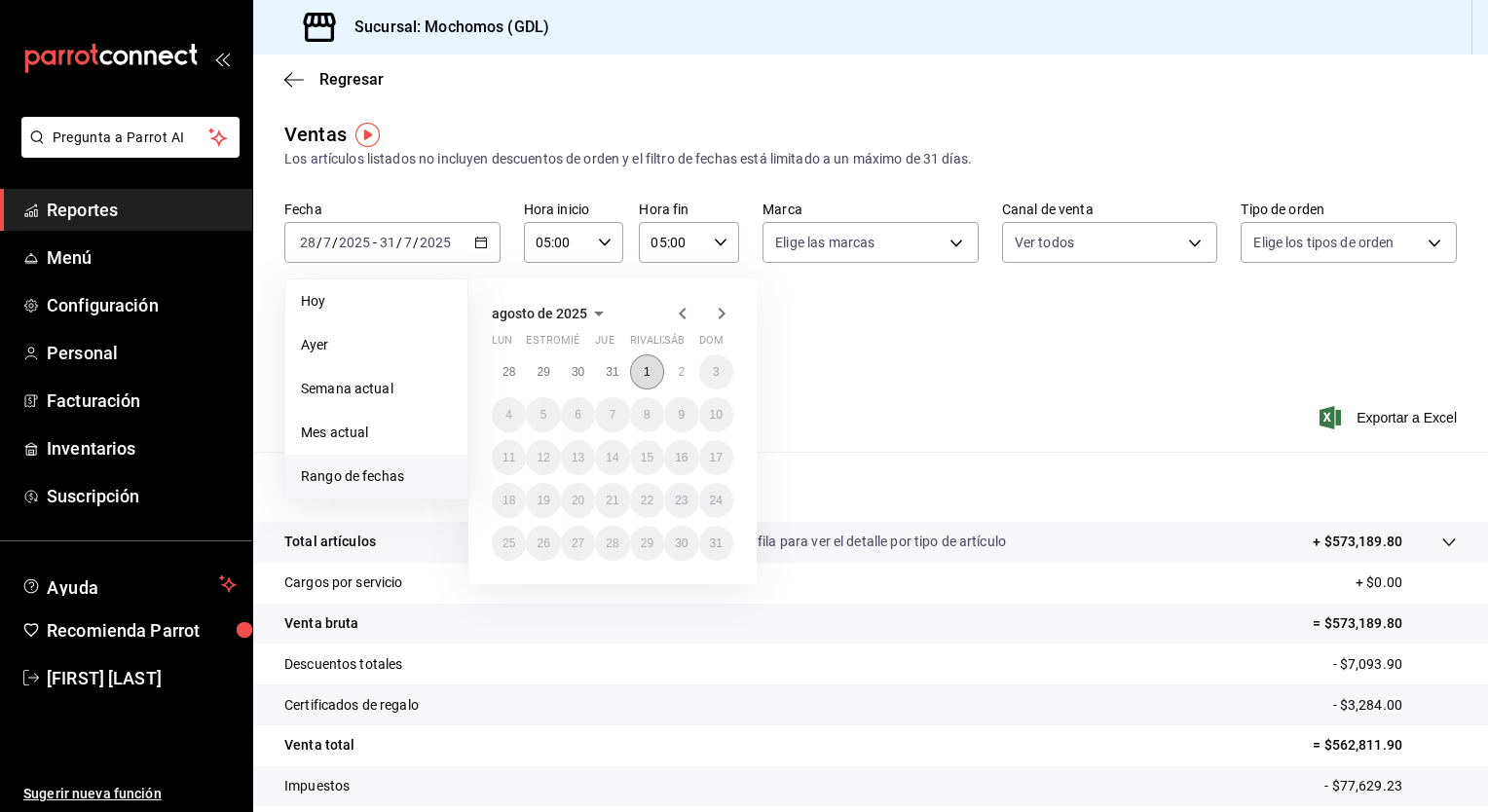 click on "1" at bounding box center [647, 372] 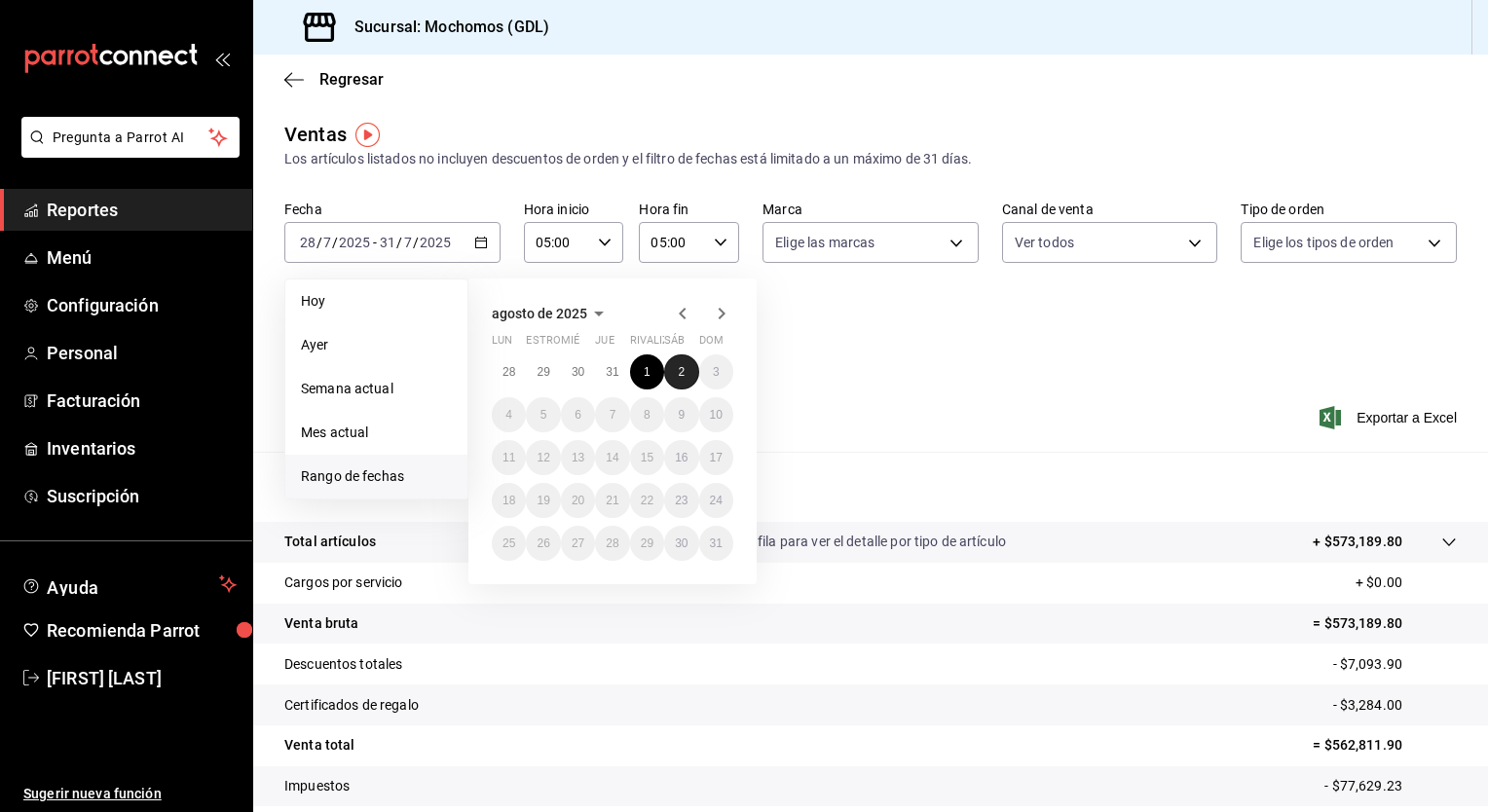 click on "2" at bounding box center (681, 372) 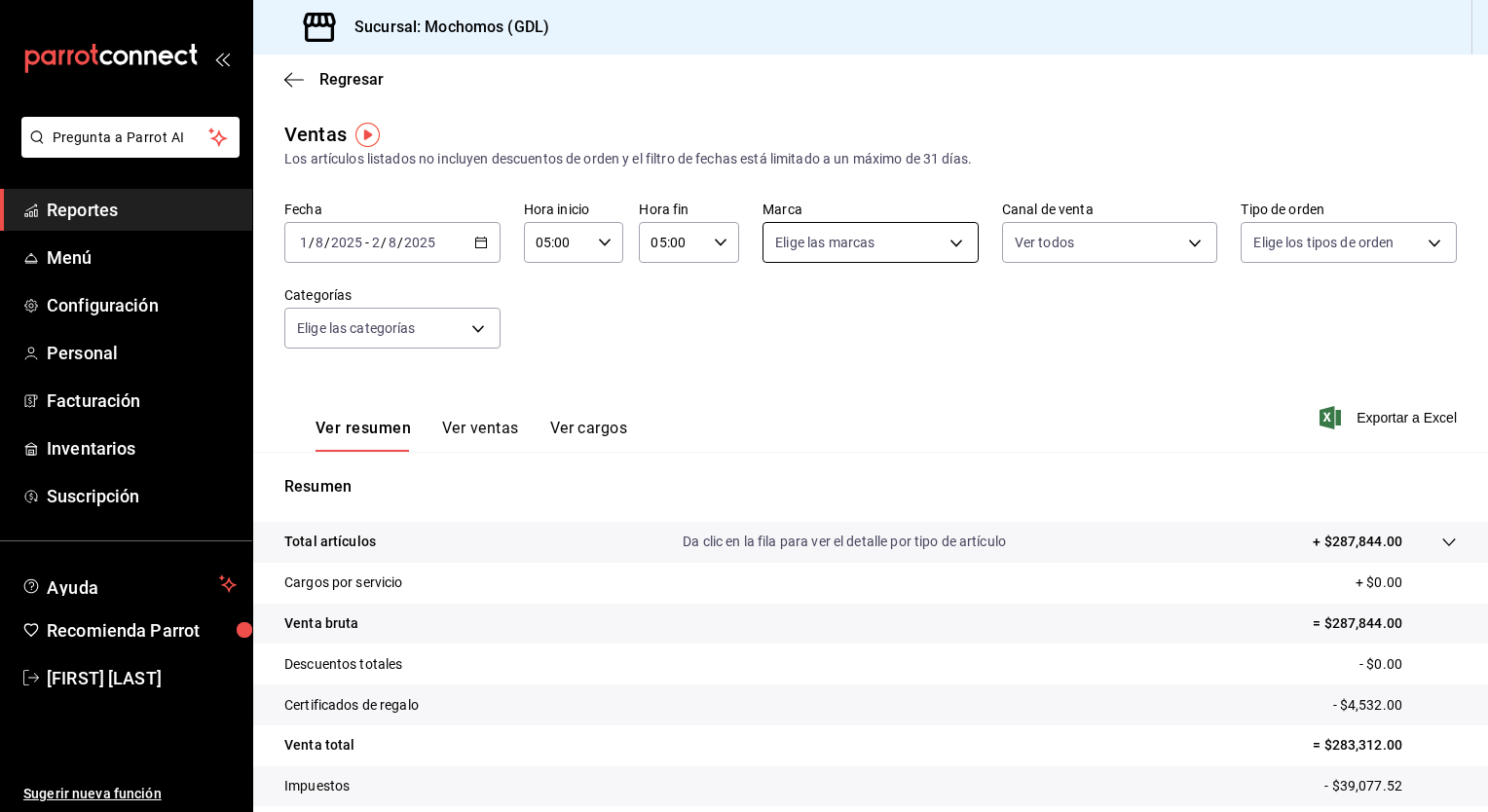click on "Sucursal: Mochomos ([CITY]) Regresar Ventas Los artículos listados no incluyen descuentos de orden y el filtro de fechas está limitado a un máximo de 31 días. Fecha [DATE] [DATE] - [DATE] [DATE] Hora inicio [TIME] Hora inicio Hora fin [TIME] Hora fin Marca Elige las marcas Canal de venta Ver todos PARROT,UBER_EATS,RAPPI,DIDI_FOOD,ONLINE Tipo de orden Elige los tipos de orden Categorías Elige las categorías Ver resumen Ver ventas Ver cargos Exportar a Excel Resumen Total artículos Da clic en la fila para ver el detalle por tipo de artículo + $287,844.00 Cargos por servicio + $0.00 Venta bruta = $287,844.00 Descuentos totales - $0.00 Certificados de regalo - $4,532.00 Venta total = $283,312.00 Impuestos - $39,077.52 Venta neta = $244,234.48 Pregunta a Parrot AI Reportes   Menú   Configuración   Personal" at bounding box center [744, 406] 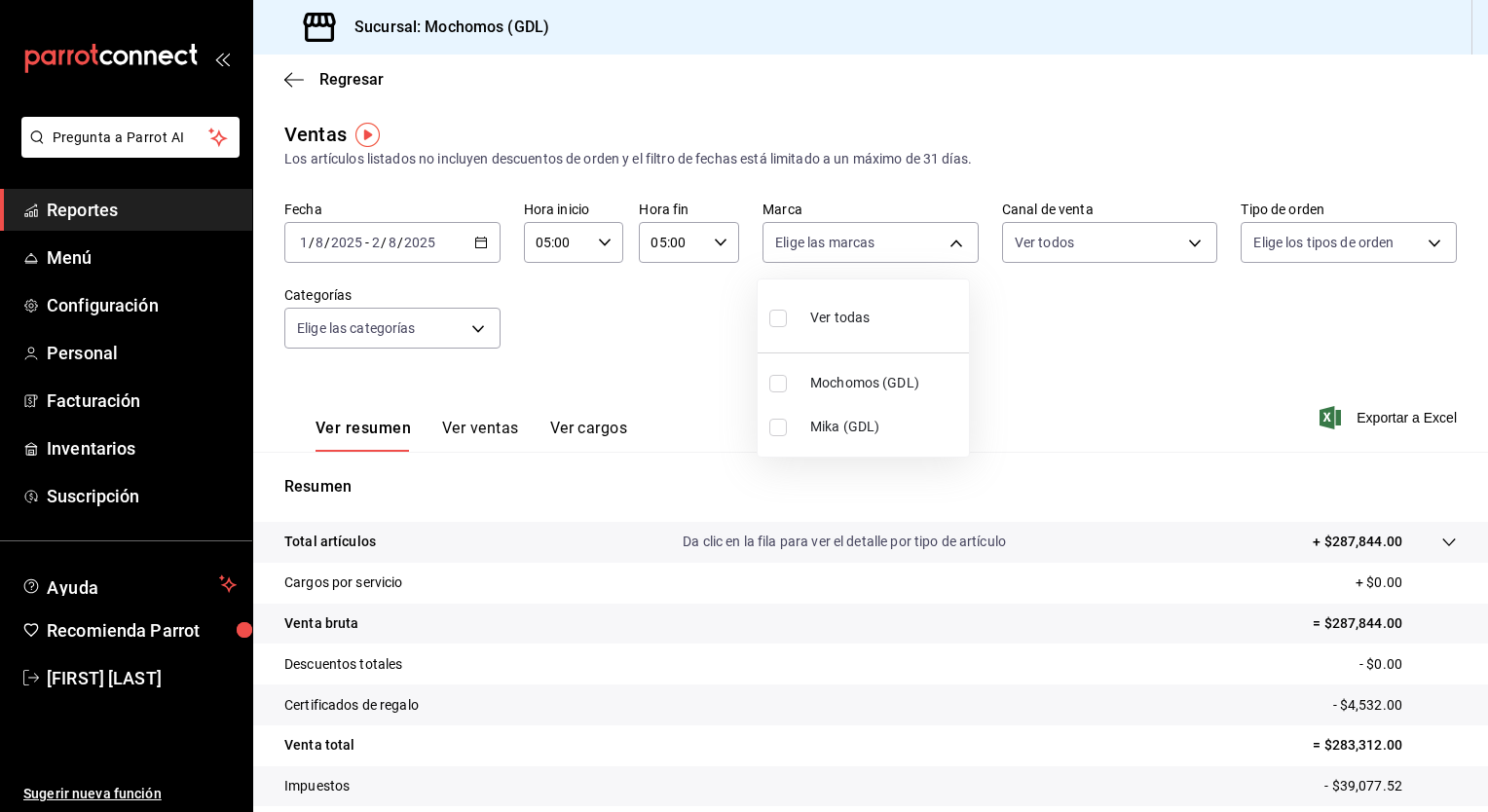 click on "Ver todas" at bounding box center [839, 317] 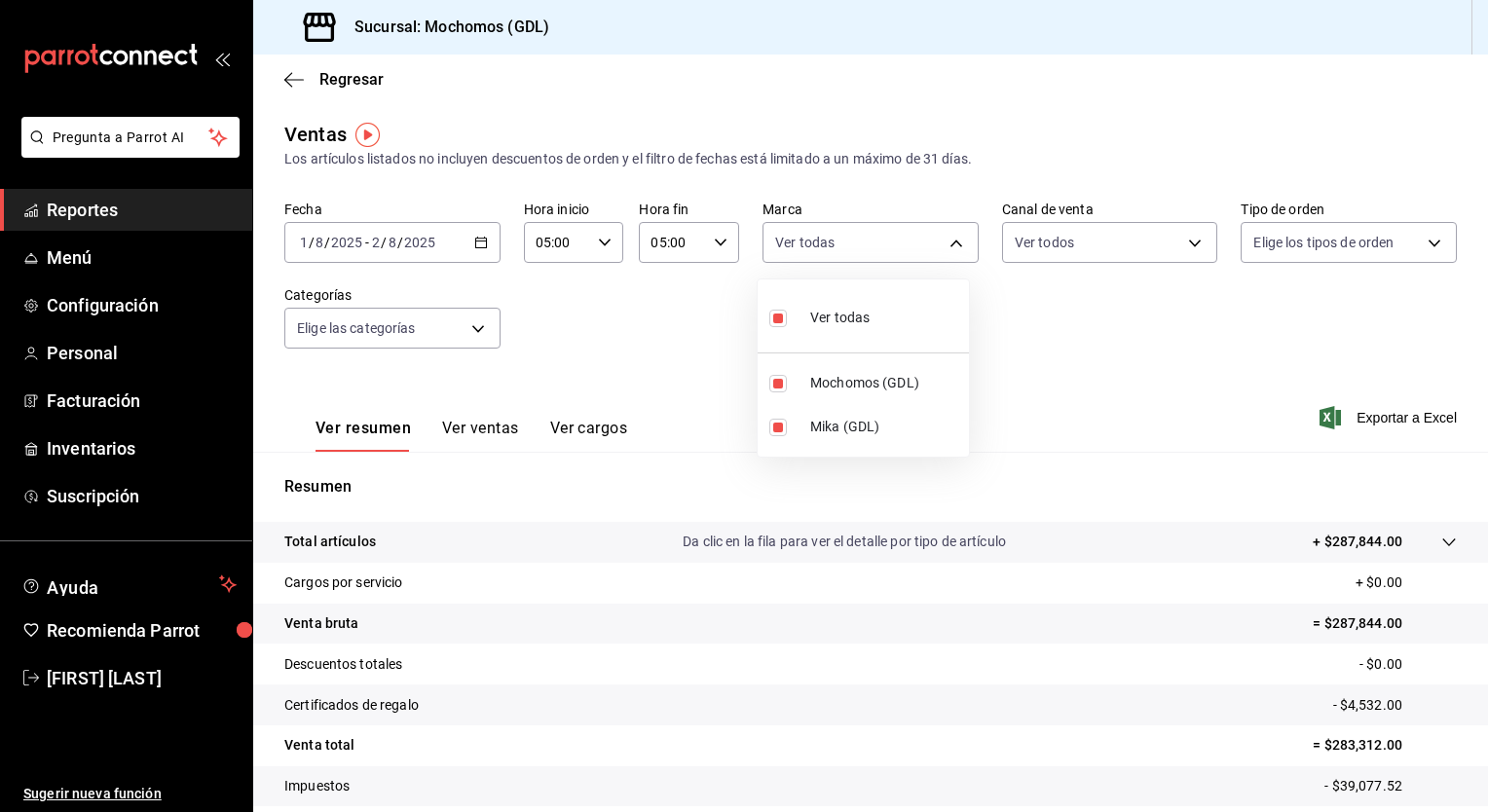 click at bounding box center (744, 406) 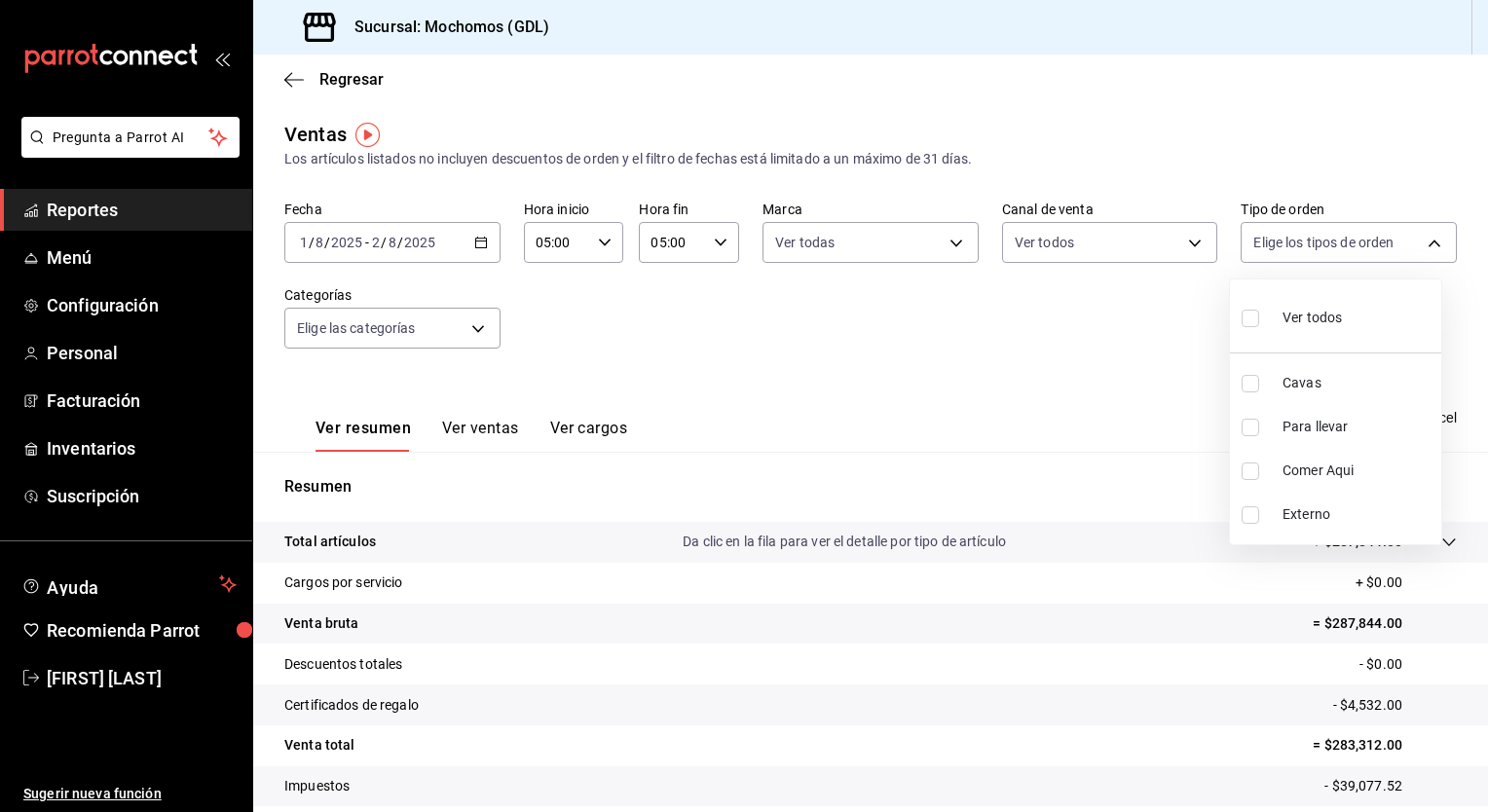 click on "Sucursal: Mochomos ([CITY]) Regresar Ventas Los artículos listados no incluyen descuentos de orden y el filtro de fechas está limitado a un máximo de 31 días. Fecha [DATE] [DATE] - [DATE] [DATE] Hora inicio [TIME] Hora inicio Hora fin [TIME] Hora fin Marca Elige las marcas Canal de venta Ver todos PARROT,UBER_EATS,RAPPI,DIDI_FOOD,ONLINE Tipo de orden Elige los tipos de orden Categorías Elige las categorías Ver resumen Ver ventas Ver cargos Exportar a Excel Resumen Total artículos Da clic en la fila para ver el detalle por tipo de artículo + $287,844.00 Cargos por servicio + $0.00 Venta bruta = $287,844.00 Descuentos totales - $0.00 Certificados de regalo - $4,532.00 Venta total = $283,312.00 Impuestos - $39,077.52 Venta neta = $244,234.48 Reportes" at bounding box center (744, 406) 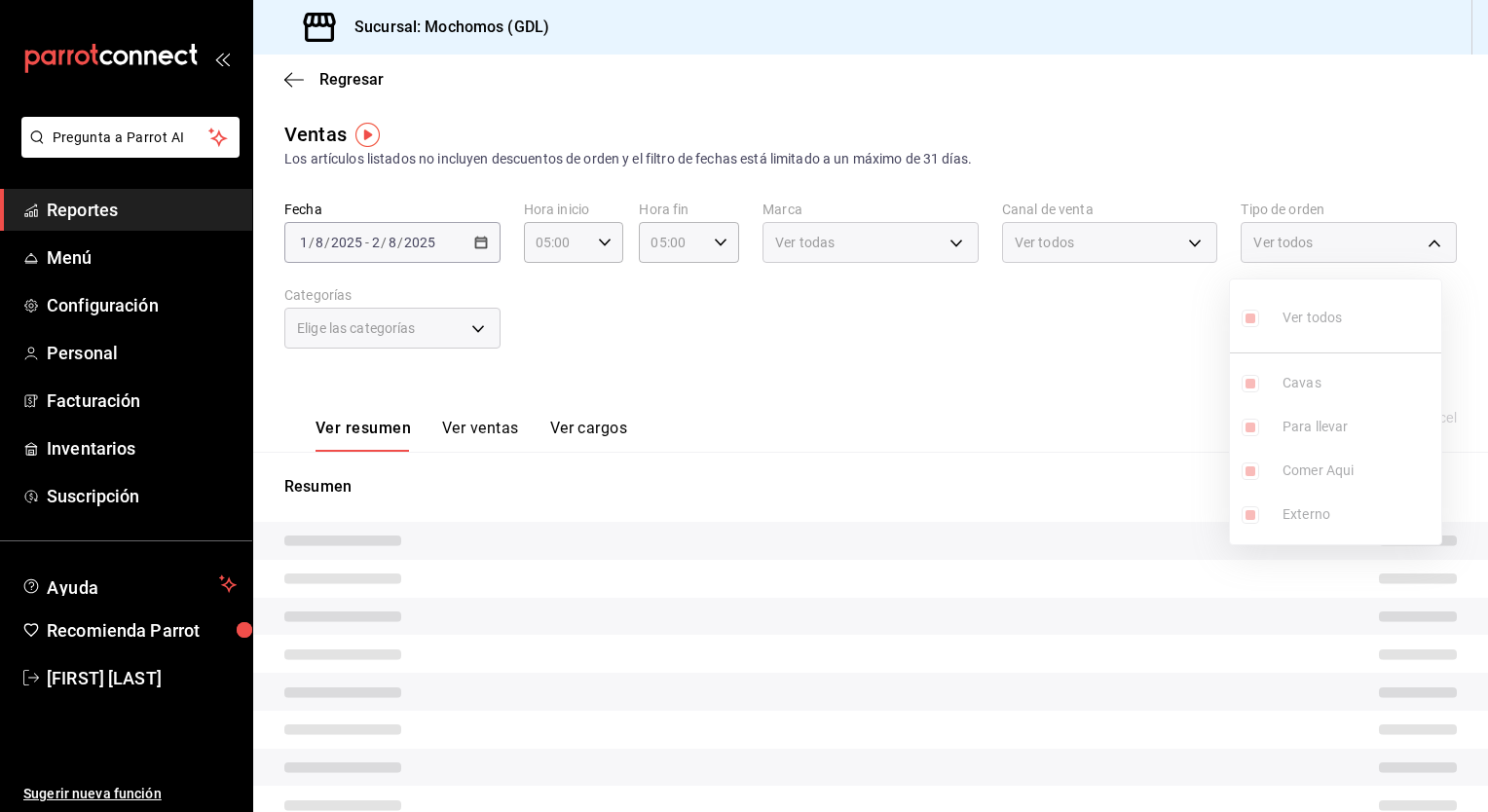 click at bounding box center [744, 406] 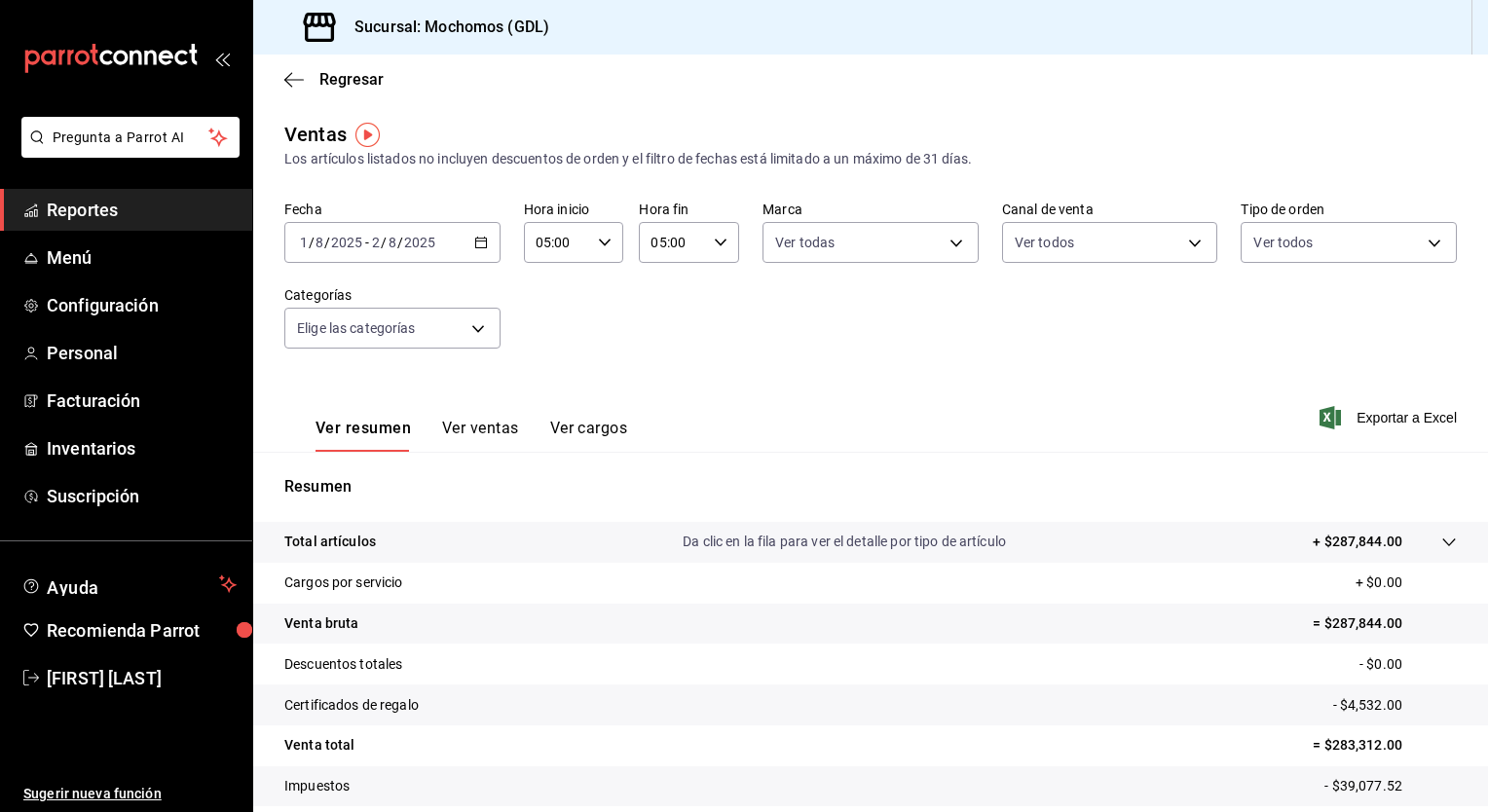 click on "Sucursal: Mochomos ([CITY]) Regresar Ventas Los artículos listados no incluyen descuentos de orden y el filtro de fechas está limitado a un máximo de 31 días. Fecha [DATE] [DATE] - [DATE] [DATE] Hora inicio [TIME] Hora inicio Hora fin [TIME] Hora fin Marca Ver todas [UUID],[UUID] Canal de venta Ver todos PARROT,UBER_EATS,RAPPI,DIDI_FOOD,ONLINE Tipo de orden Ver todos [UUID],[UUID],[UUID],[EXTERNAL] Categorías Elige las categorías Ver resumen Ver ventas Ver cargos Exportar a Excel Resumen Total artículos Da clic en la fila para ver el detalle por tipo de artículo + $287,844.00 Cargos por servicio + $0.00 Venta bruta = $287,844.00 Descuentos totales - $0.00 - $4,532.00" at bounding box center [744, 406] 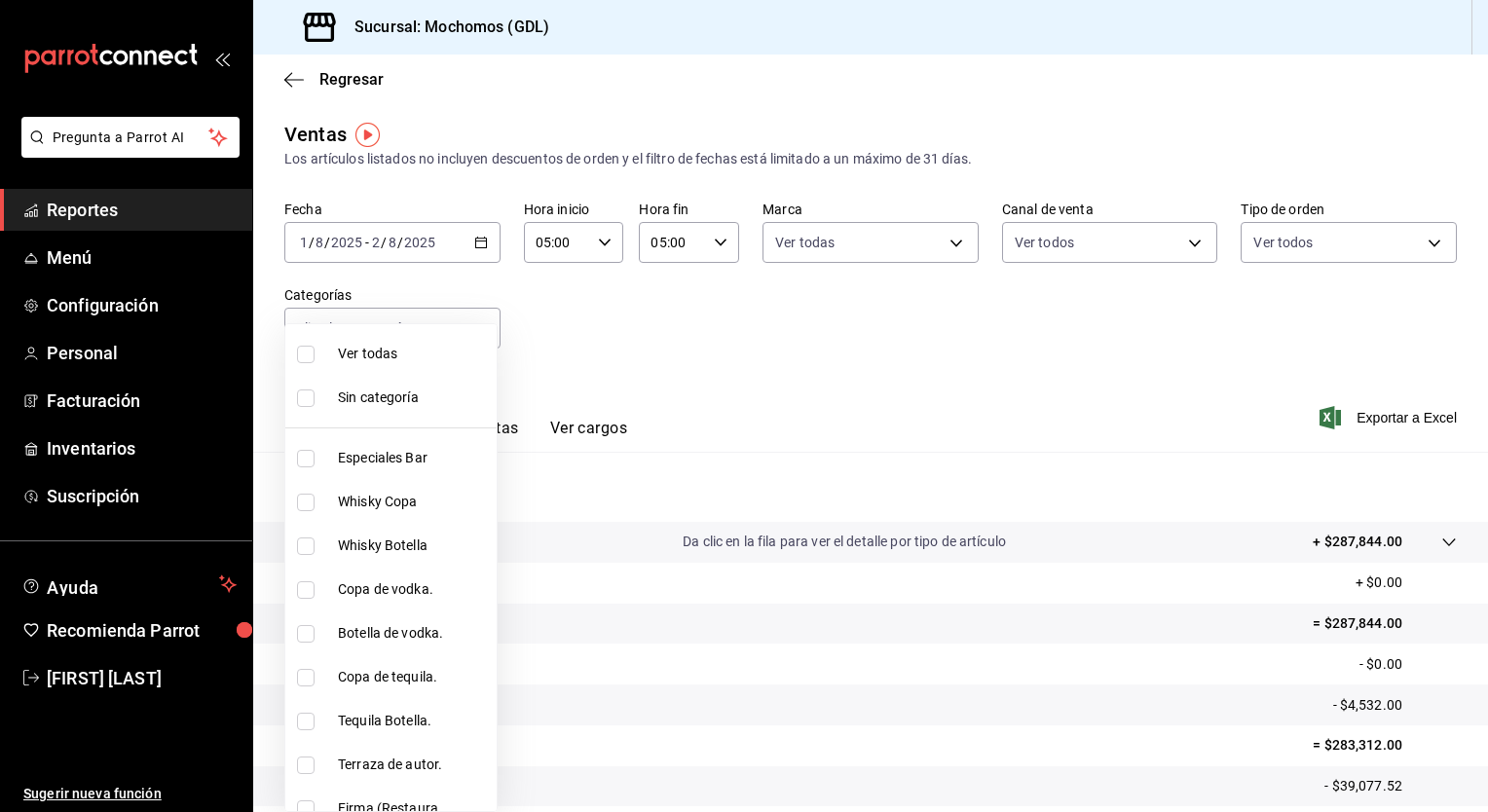 click on "Ver todas" at bounding box center (391, 353) 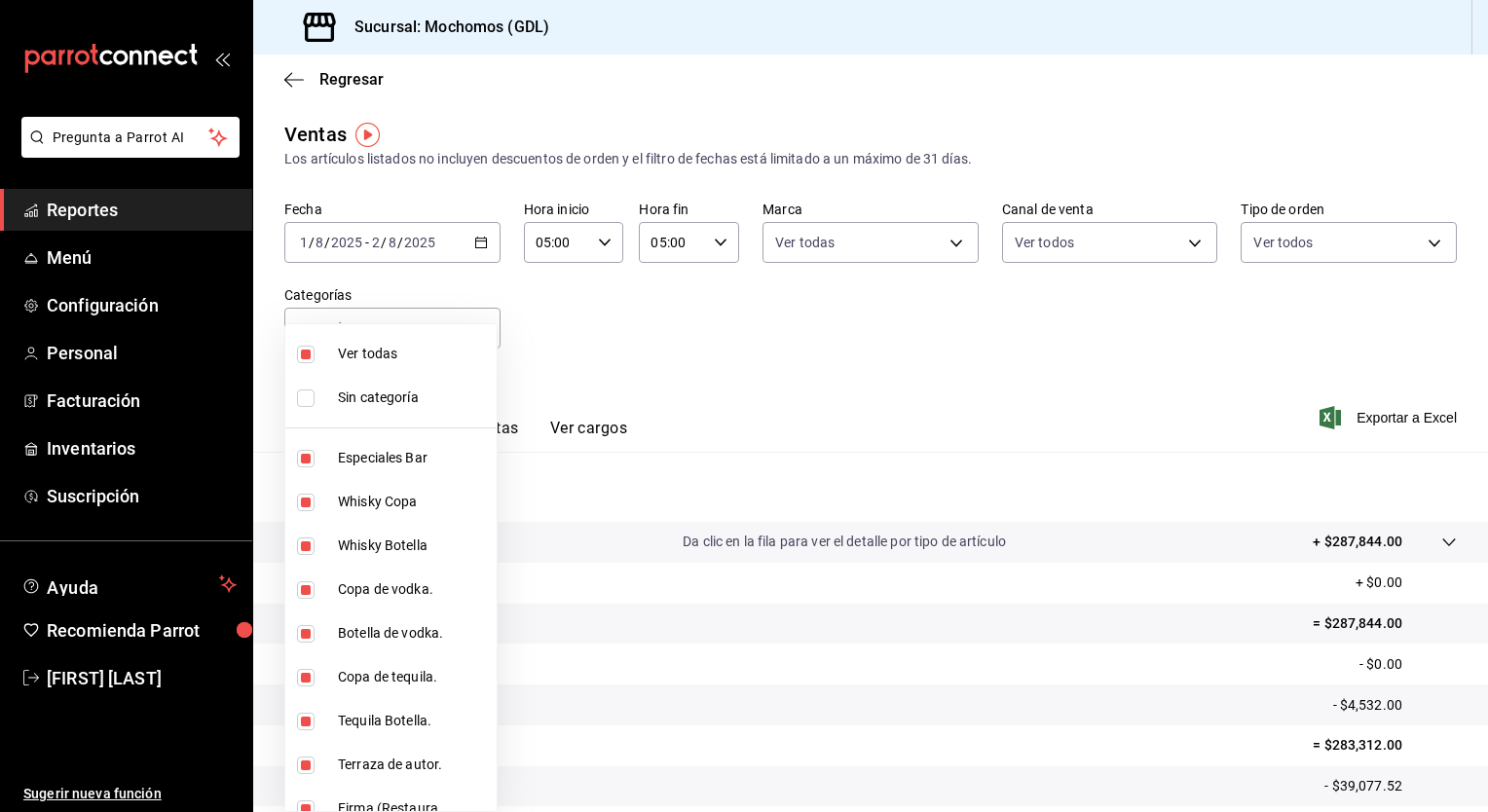 type on "c0db8a99-aef8-4e9c-862d-72763fc5d605,0e6da5ad-e1ed-4623-8a7f-4db137866549,4ba6eb42-16a9-44a4-887a-eefecc7feaa5,e70f943f-1c42-4f71-8baf-082bcd076ca7,f37a6e94-7837-41b3-b5db-c71793d010ab,de601356-2046-4c2c-bcbe-effff09d1efd,ef0cd0db-1b30-4463-a230-02aaadb5ffc2,6530720e-5bc1-455e-bce8-c05087170ccb,5d0176b6-9f08-4178-87f6-8231f58dd2e4,3c715f39-b4b0-4253-ae5e-acdb235ff874,090c53ec-8903-4e78-8cc7-b3bb98cfd3a9,8bcc6b5c-fe2a-40a3-ba62-38573c73924d,c75b44ed-8288-48de-bcb8-cc54bee82a46,98e99e83-3ada-46d9-b551-b0abda0637a2,d6d41991-f9a0-4e4d-b994-760c57300ad7,6bdbcd0a-5df0-452d-8080-2a106e5d6b33,f7ef0115-e28d-469d-a665-c6ebc62cebc5,99d773f7-062b-4795-abbb-8b12ec760edb,0592bdf9-7f95-40e2-97aa-0840b3590d21,1905bdec-8af6-4f46-99dc-23de47ff09cd,72b68145-a349-4b7c-a697-e183fdc81f90,04af89b5-5267-49d9-9f8e-9adbd657adb9,db87dbef-6dcd-407f-a8fe-1d6c64b3188c,90ddbff4-1515-44b3-bf1a-fbf6f6d27f7b,27d8c537-5f85-467b-b0ea-61363ded23a7,6977fc10-2f1a-4774-aa0f-e09d08a5a33a,b64670df-7d90-4f6b-a9dc-dcb2d55f3c1c,5e2e0864-f433-4236-a51..." 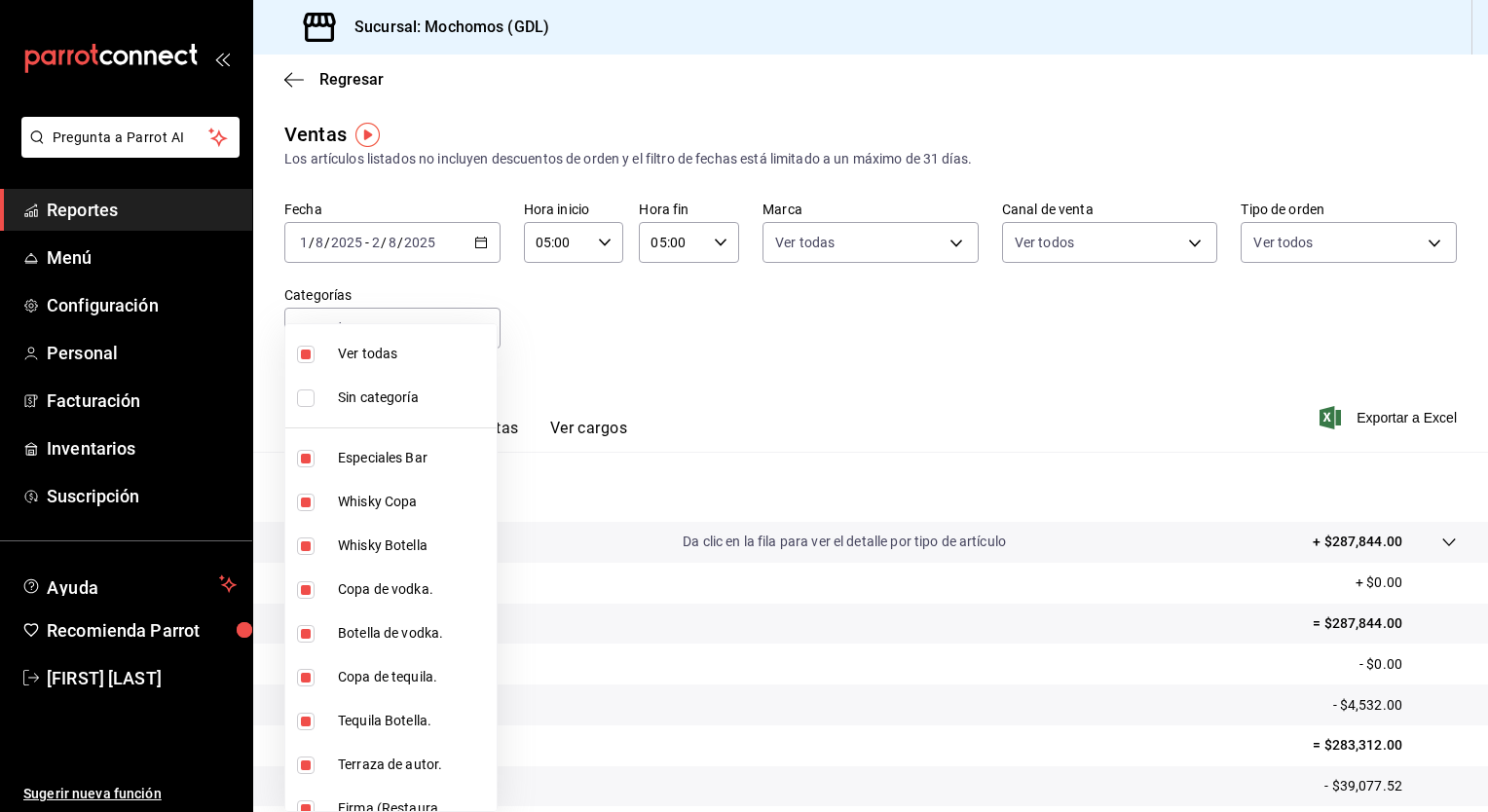 checkbox on "true" 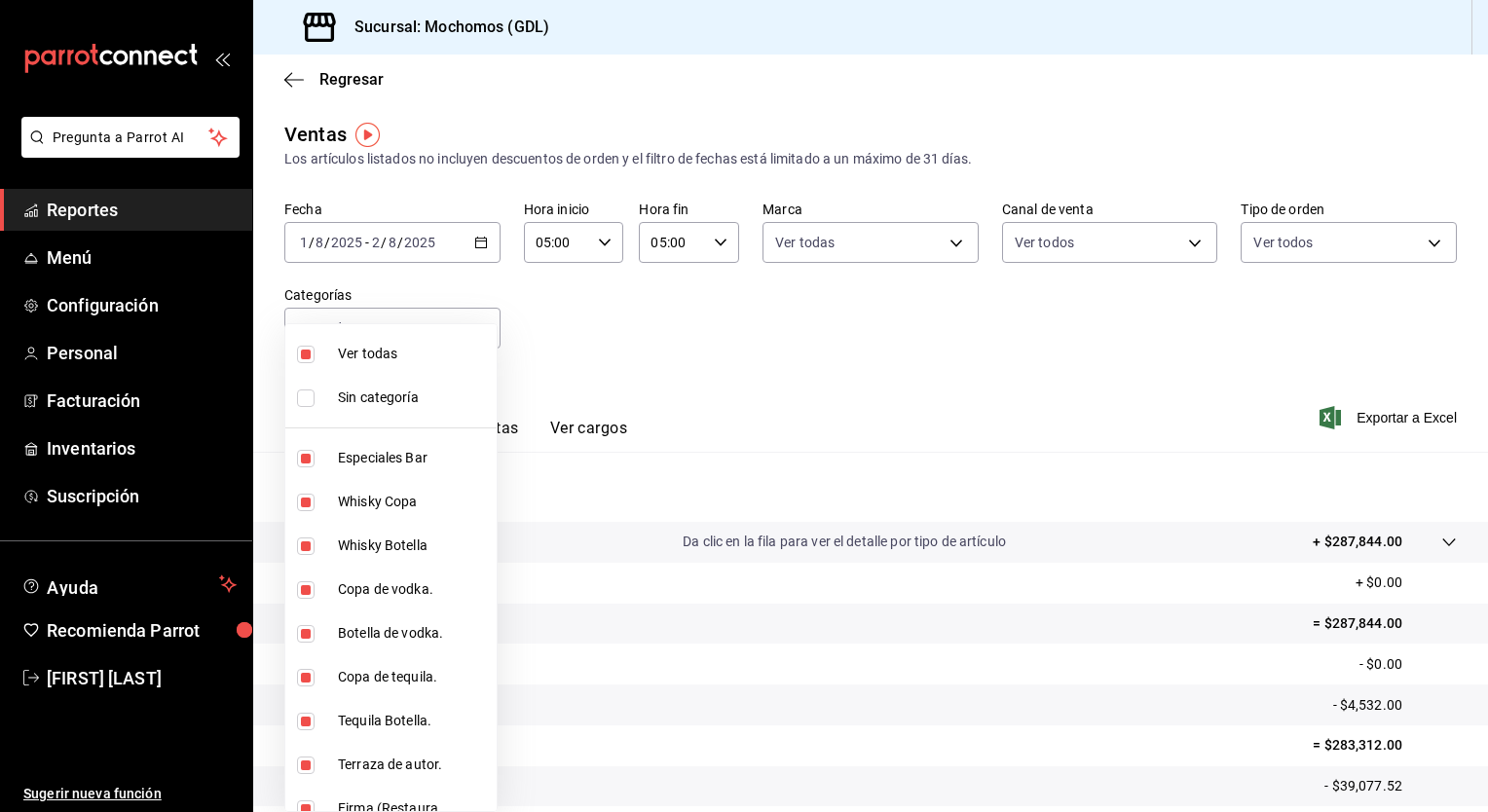 checkbox on "true" 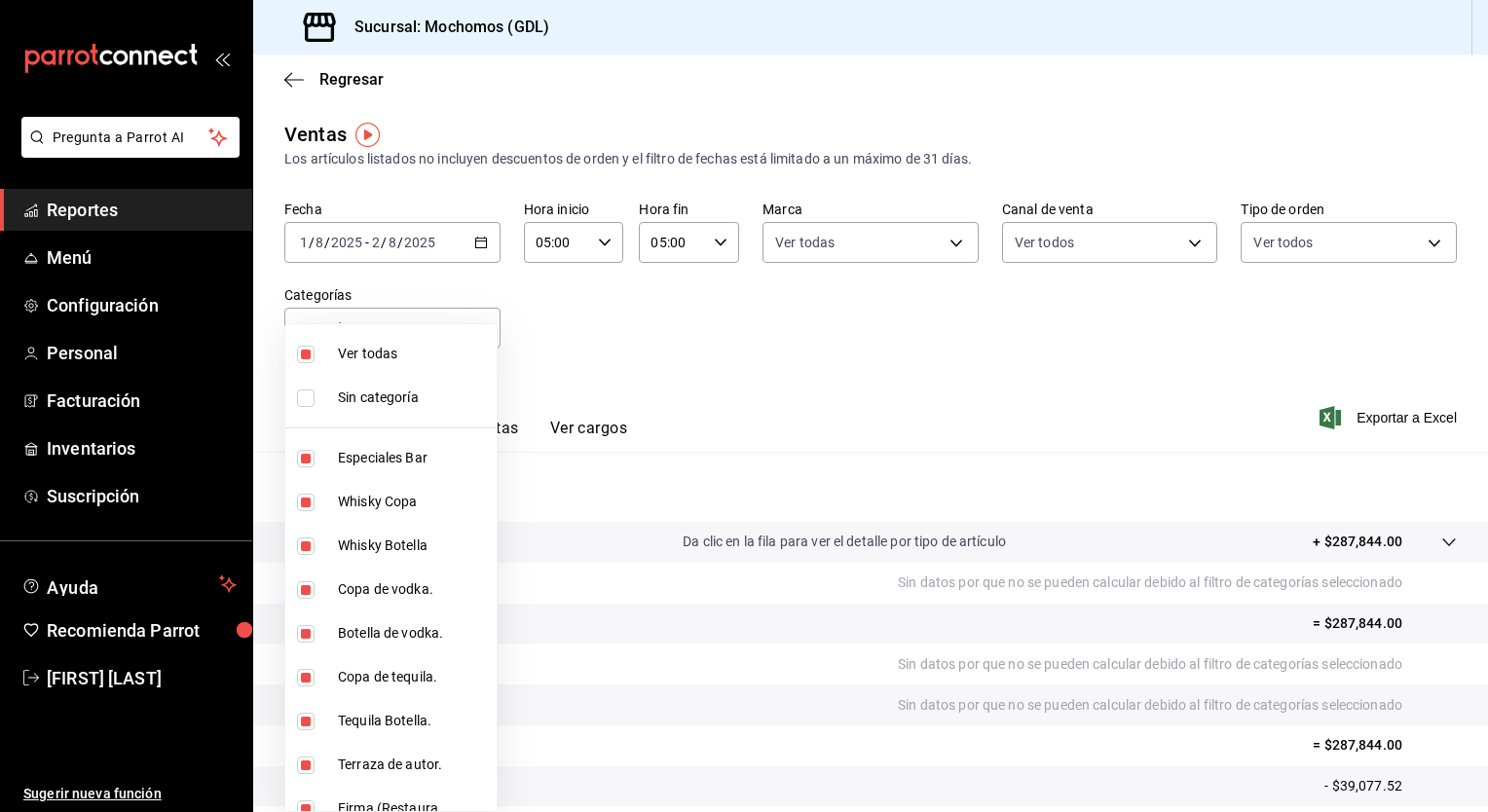 click at bounding box center [744, 406] 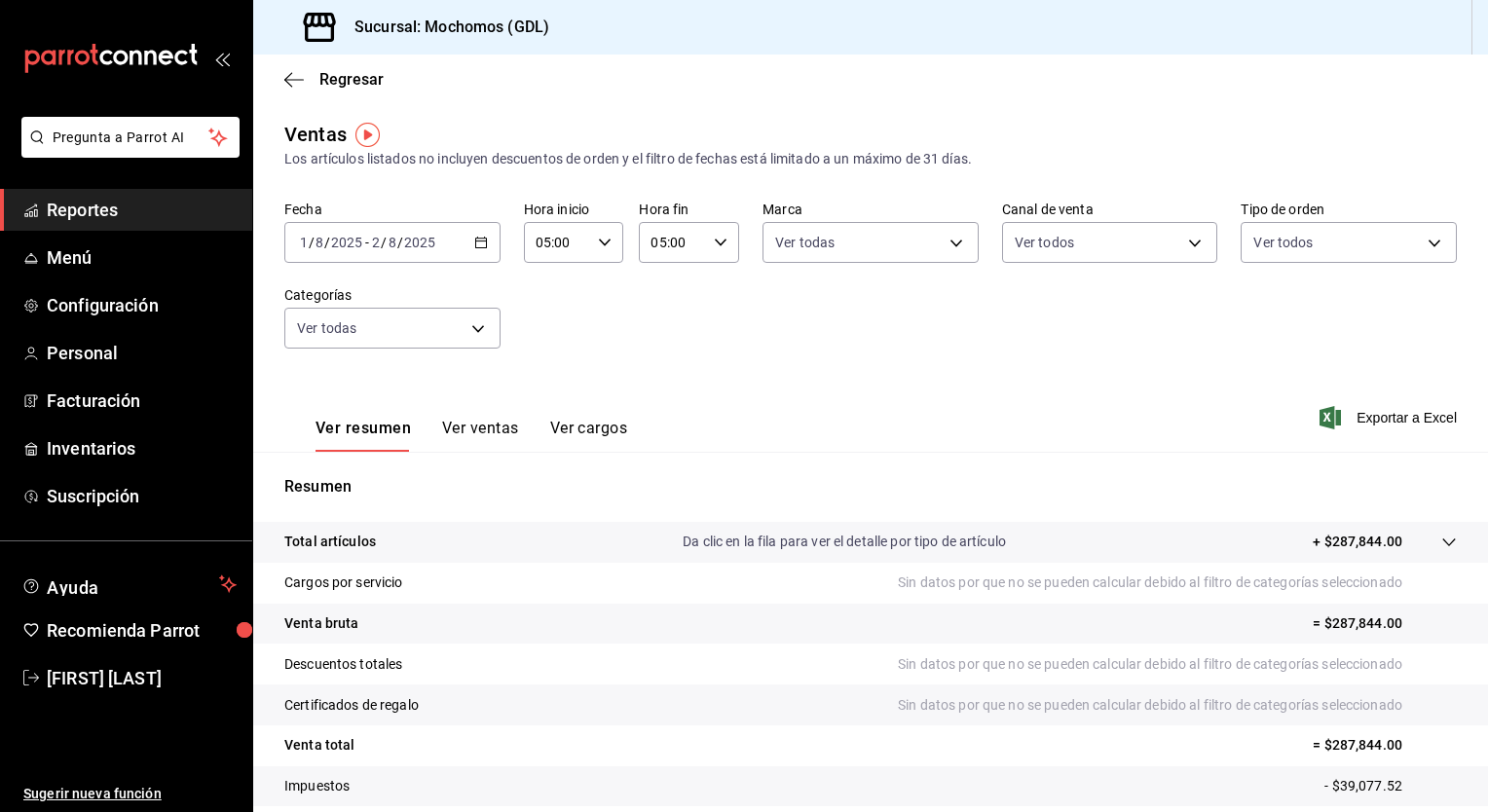 click on "Exportar a Excel" at bounding box center (1406, 418) 